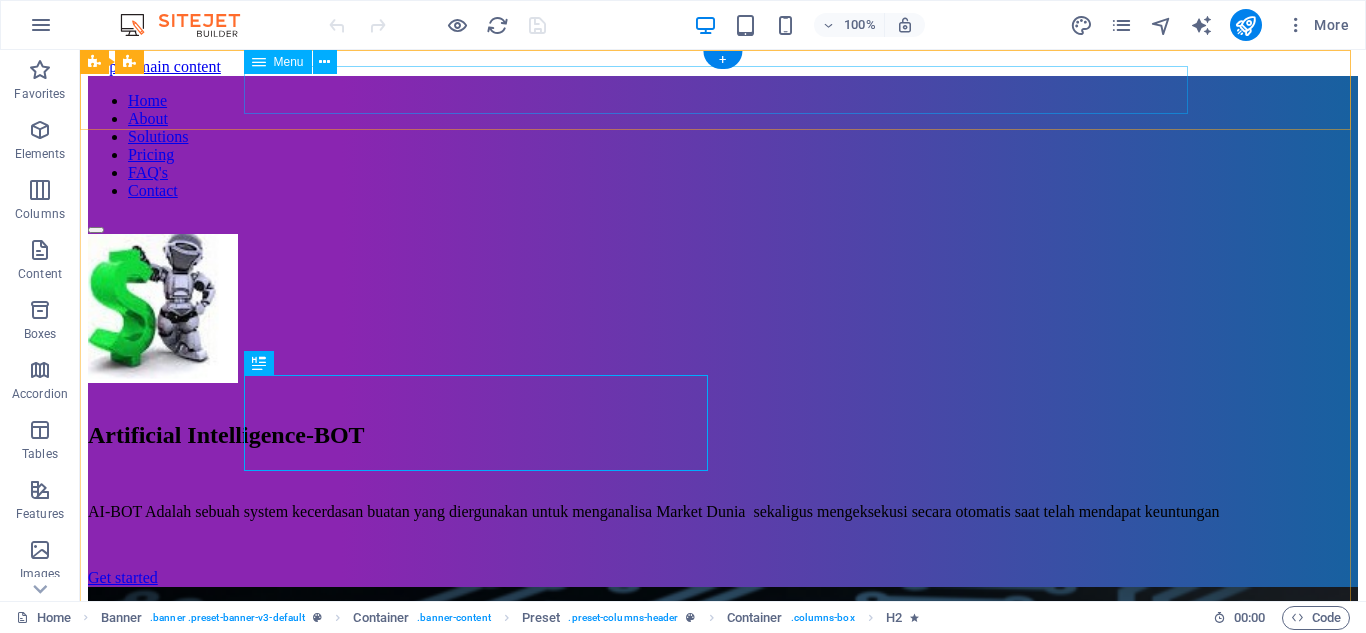 scroll, scrollTop: 0, scrollLeft: 0, axis: both 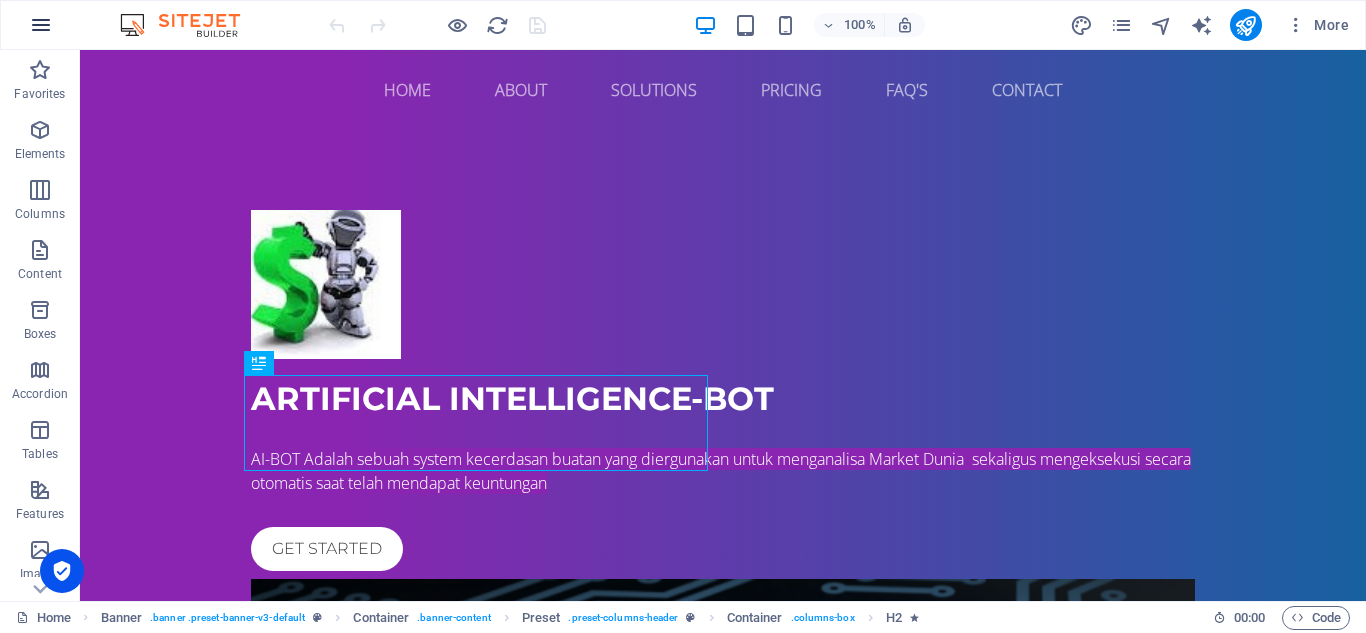 click at bounding box center [41, 25] 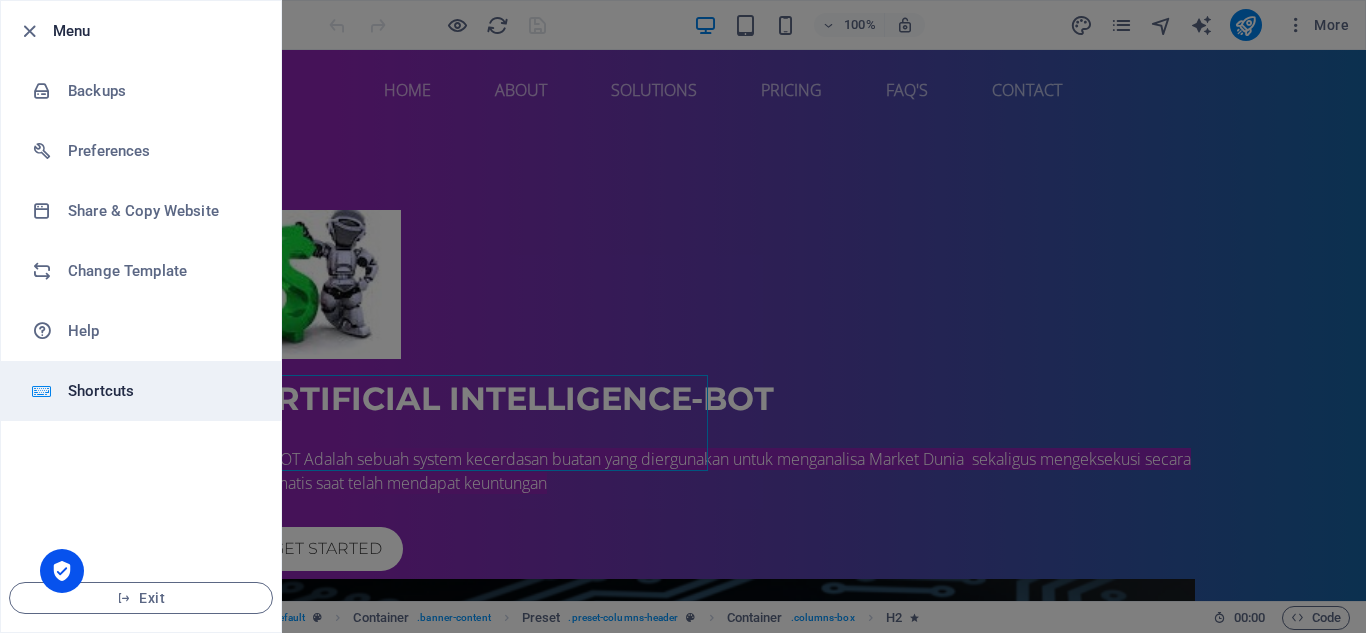 click on "Shortcuts" at bounding box center (160, 391) 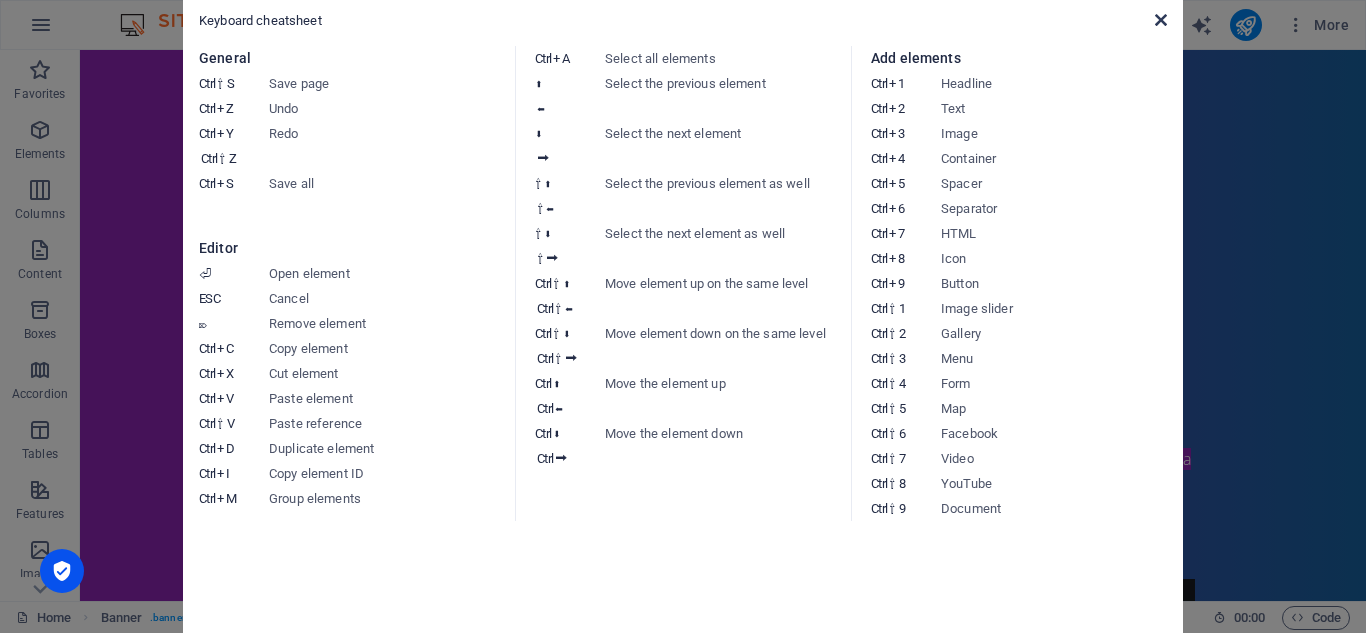 click at bounding box center (1161, 20) 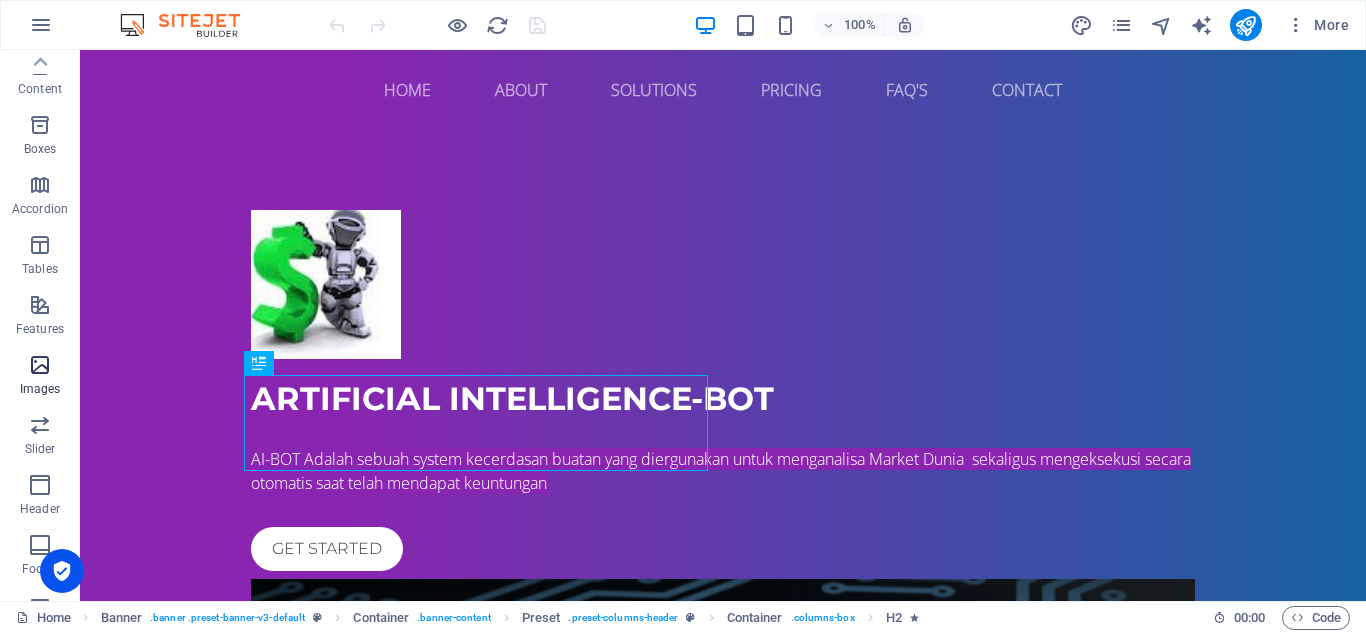 scroll, scrollTop: 0, scrollLeft: 0, axis: both 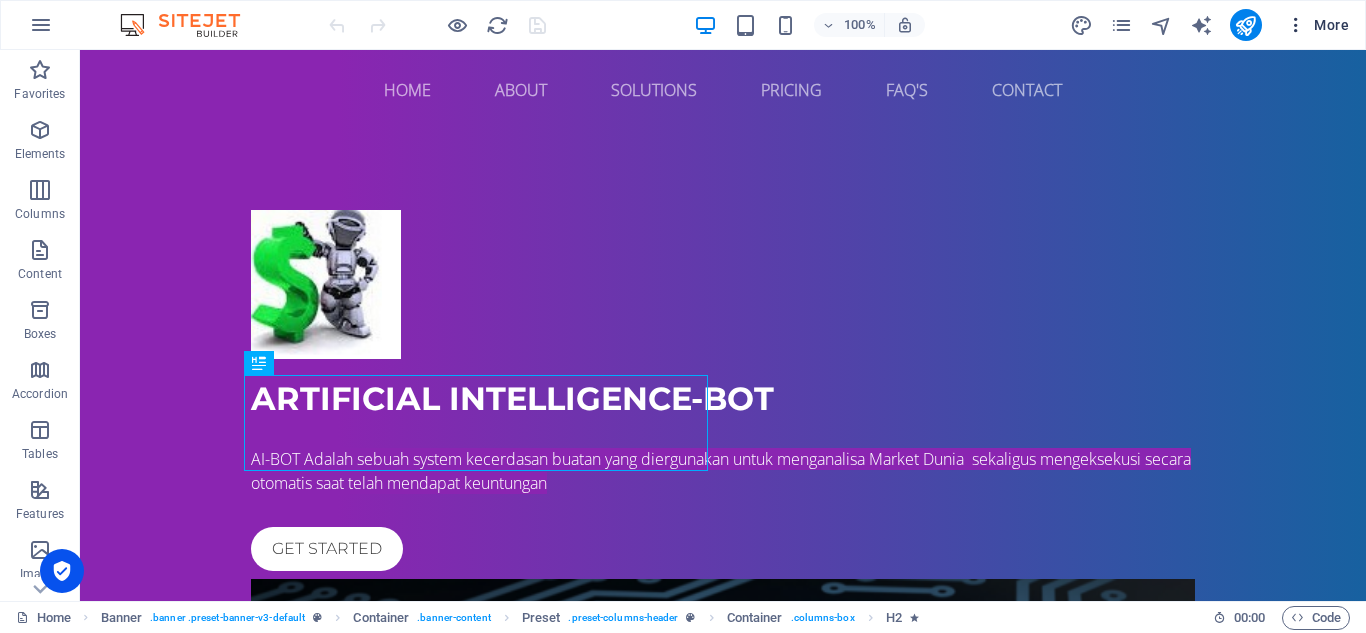 click on "More" at bounding box center [1317, 25] 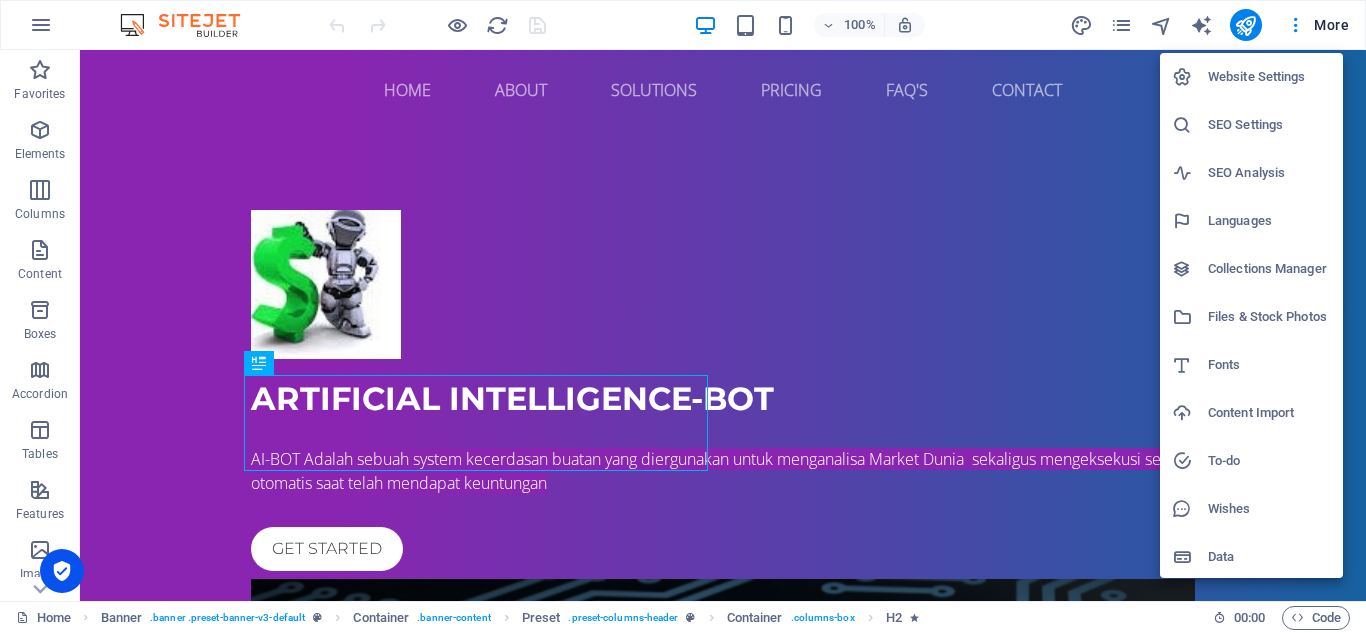 click on "Website Settings" at bounding box center [1269, 77] 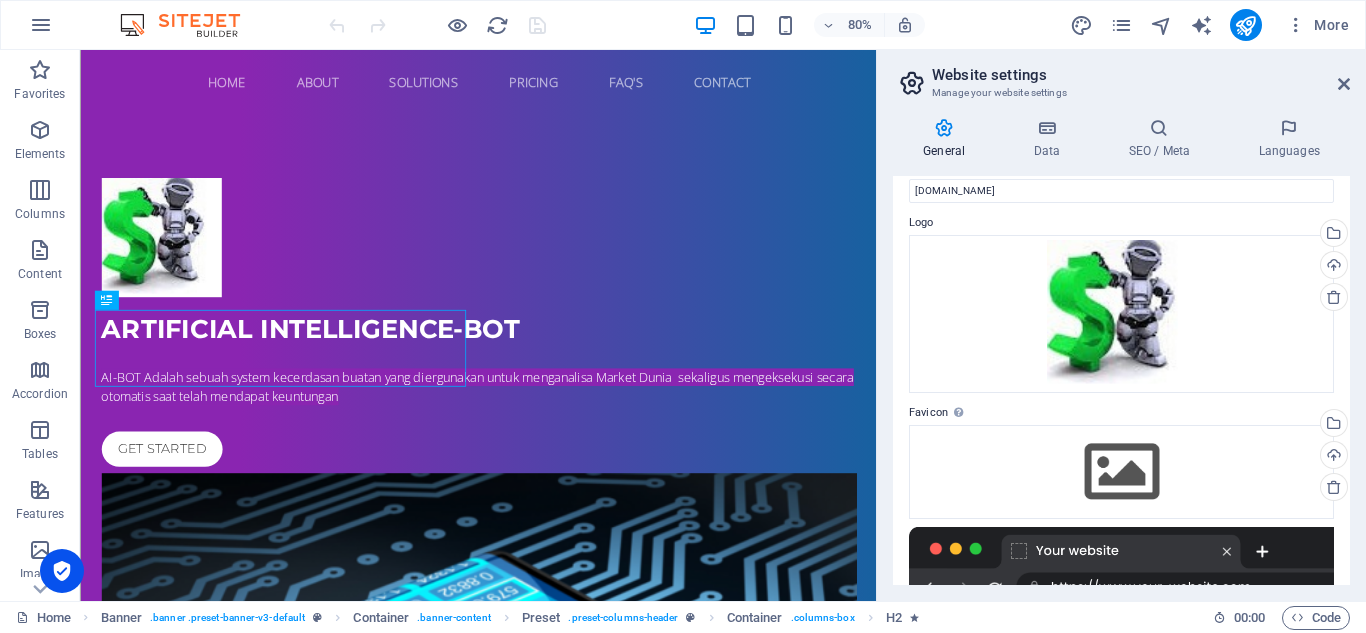 scroll, scrollTop: 0, scrollLeft: 0, axis: both 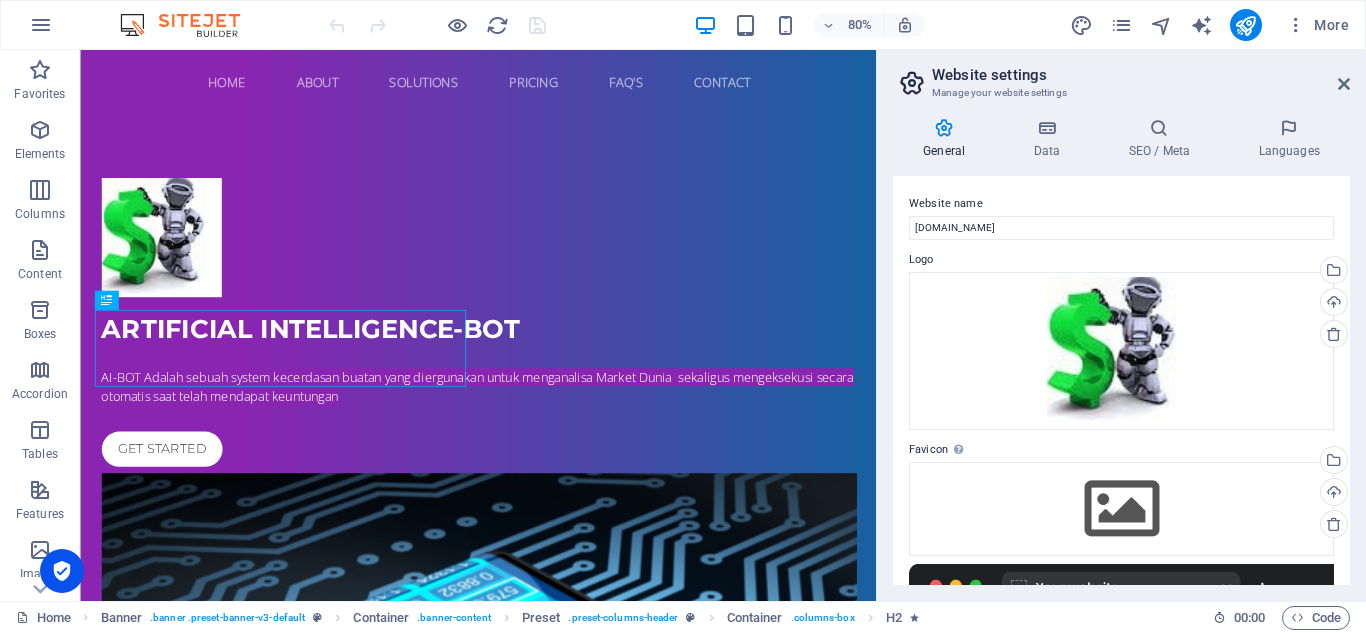click at bounding box center (944, 128) 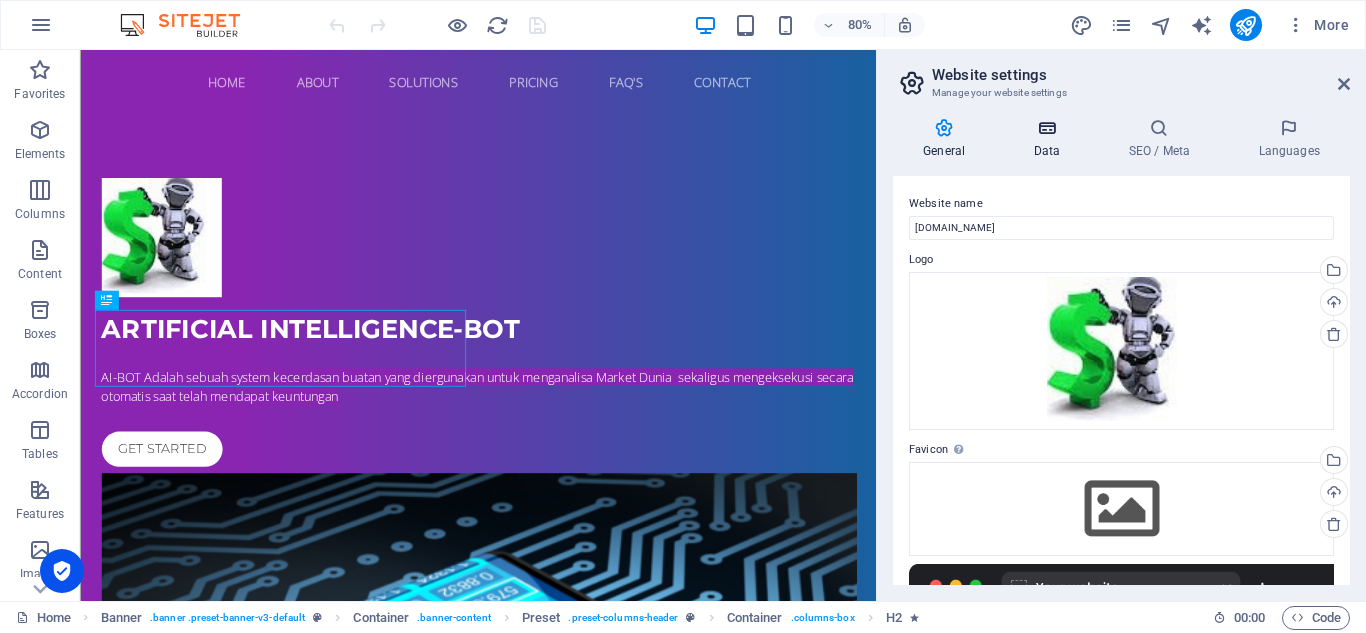 click at bounding box center (1046, 128) 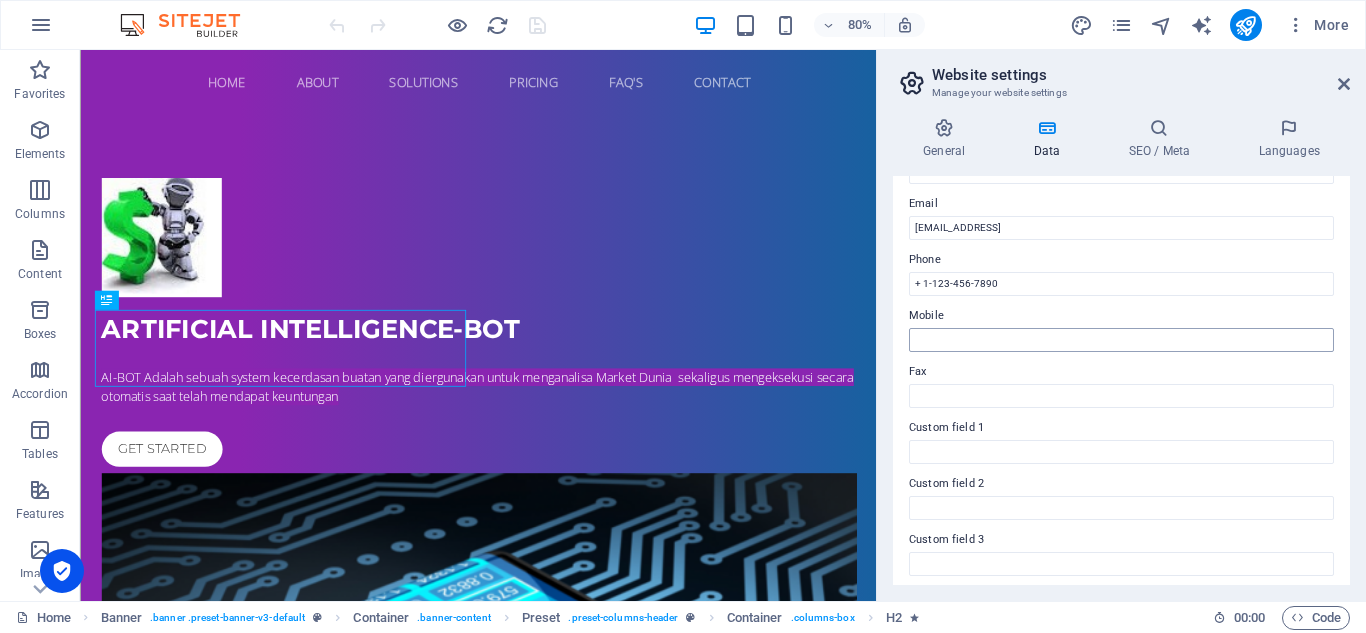 scroll, scrollTop: 252, scrollLeft: 0, axis: vertical 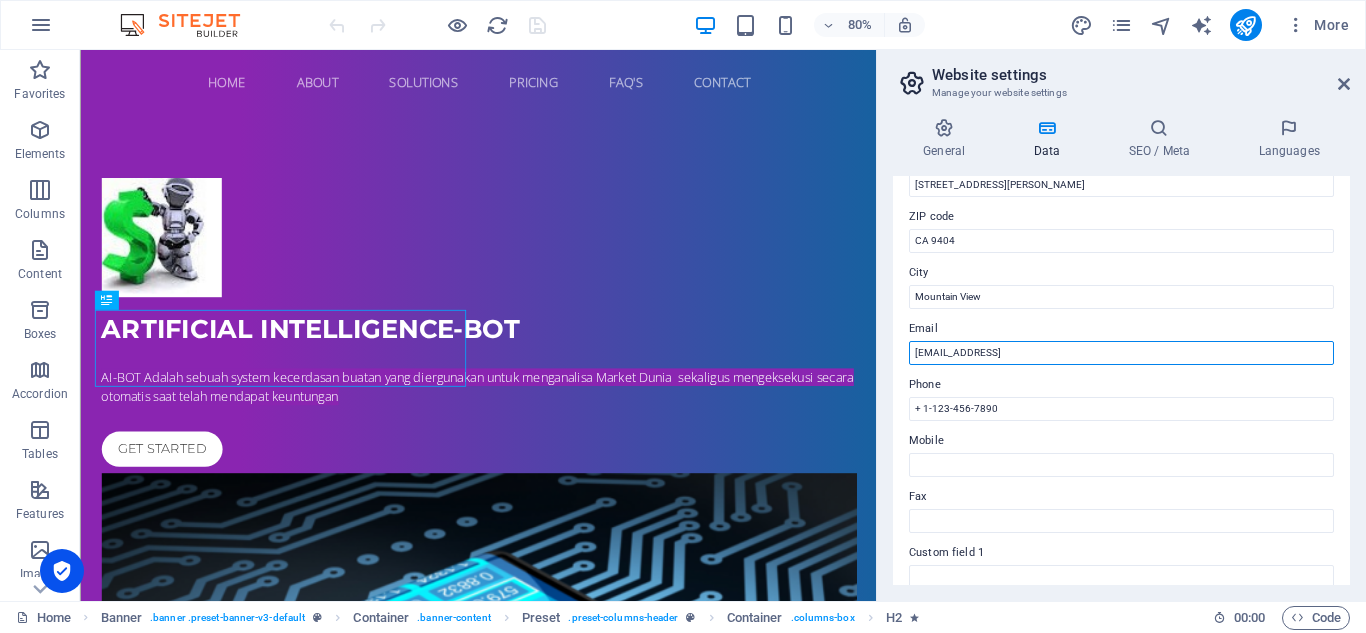 click on "[EMAIL_ADDRESS]" at bounding box center (1121, 353) 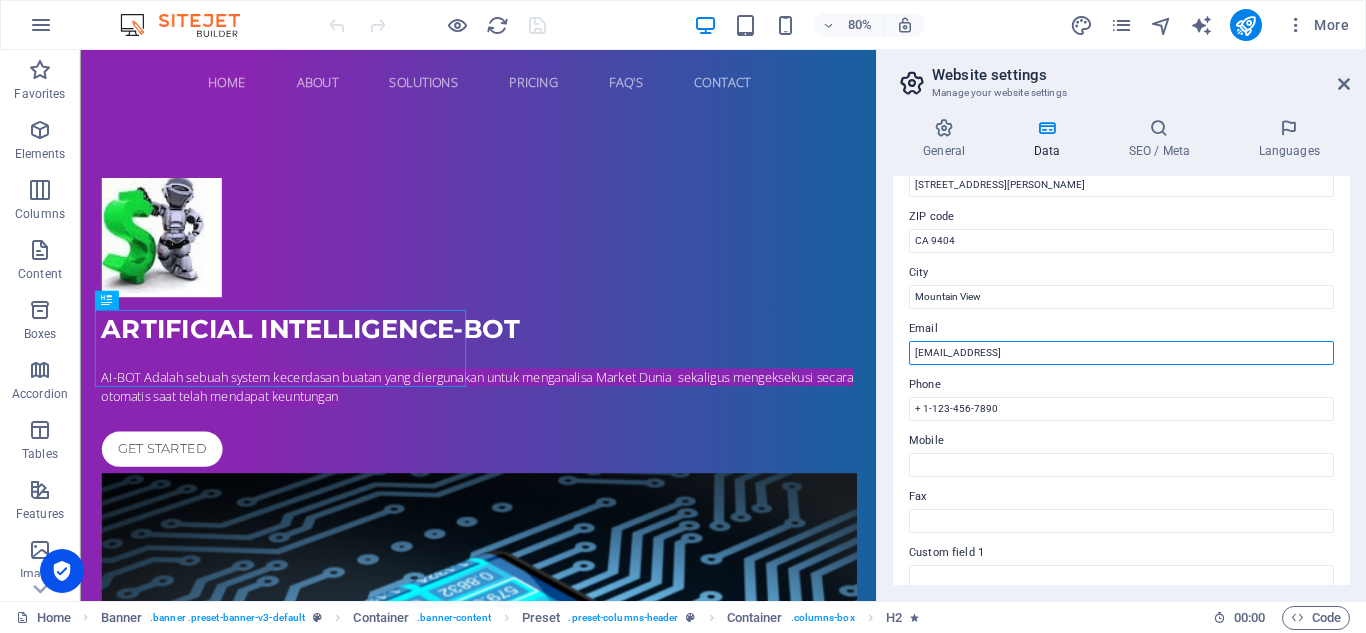 drag, startPoint x: 1238, startPoint y: 402, endPoint x: 1066, endPoint y: 441, distance: 176.3661 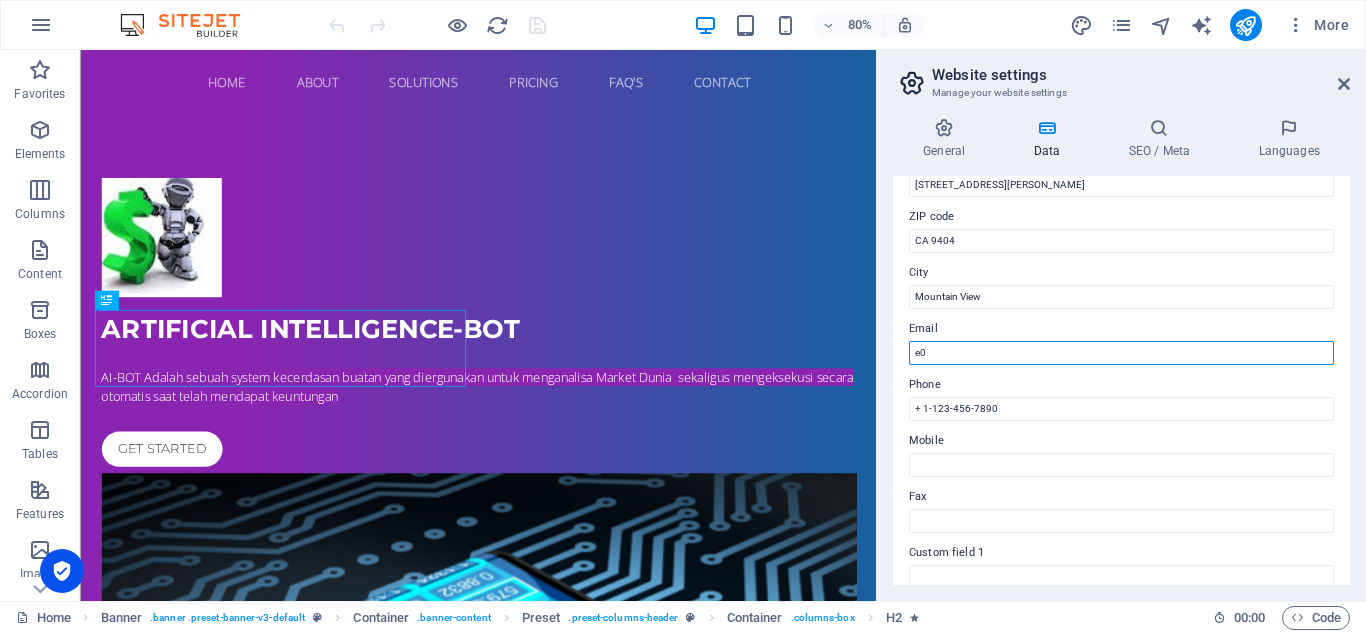 type on "e" 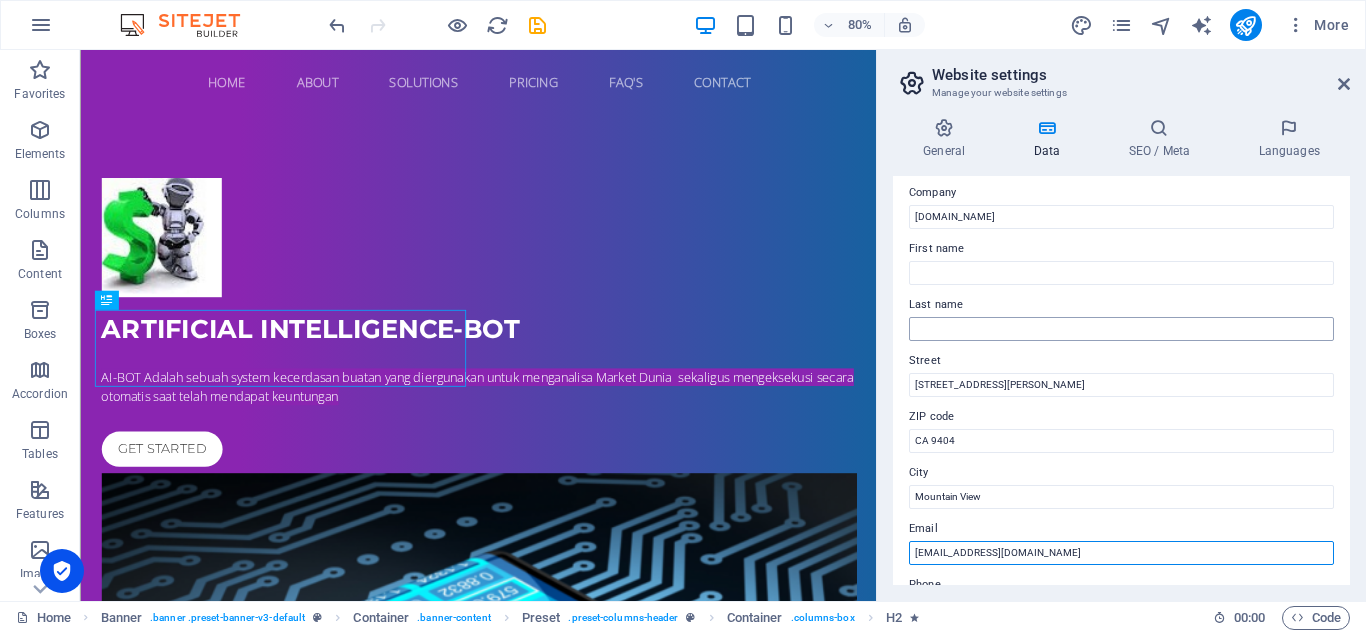 scroll, scrollTop: 0, scrollLeft: 0, axis: both 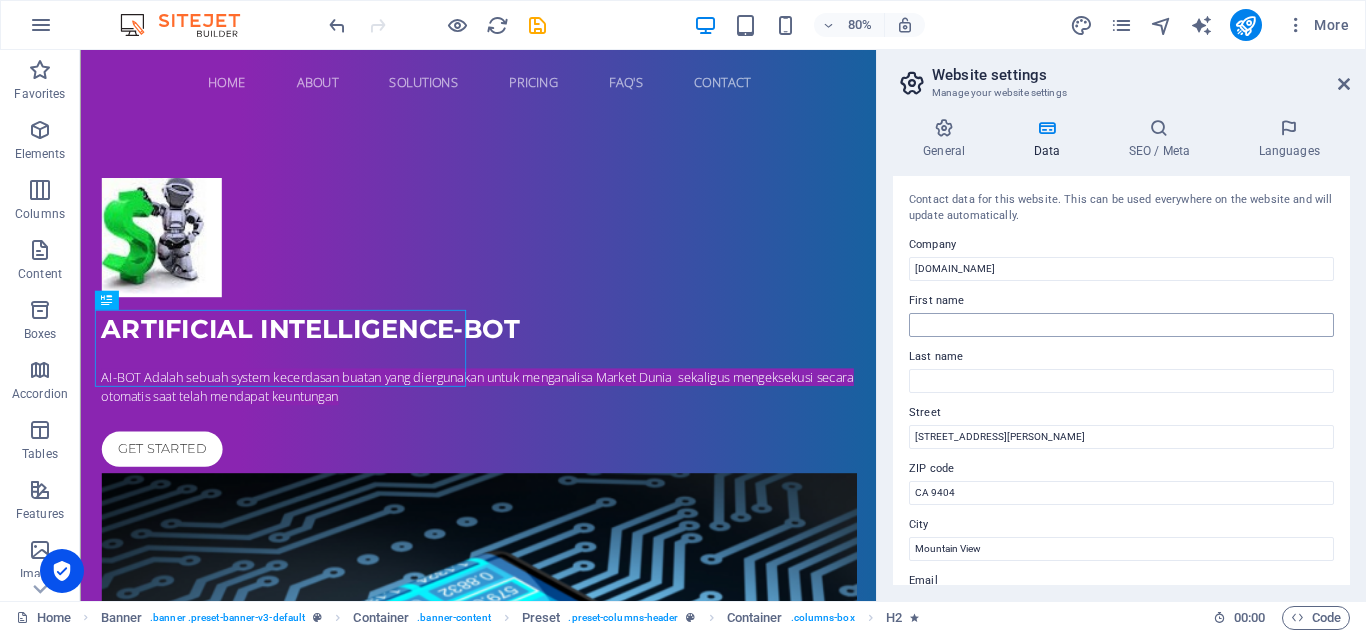 type on "[EMAIL_ADDRESS][DOMAIN_NAME]" 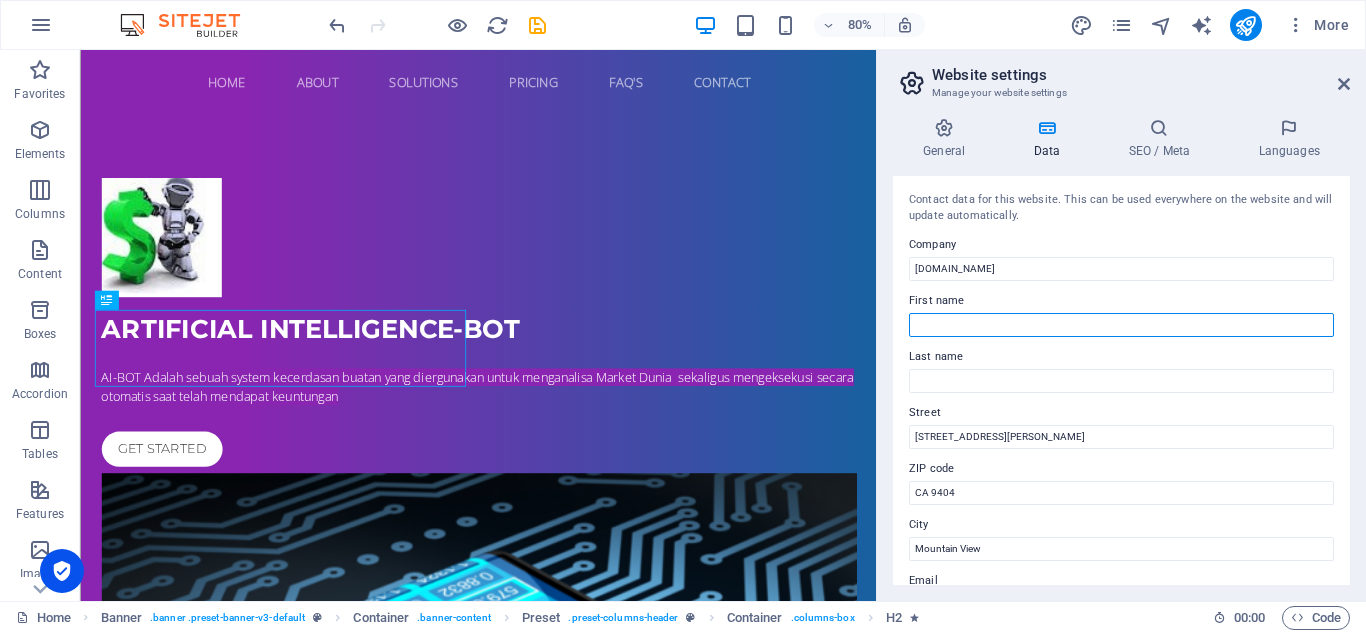 click on "First name" at bounding box center [1121, 325] 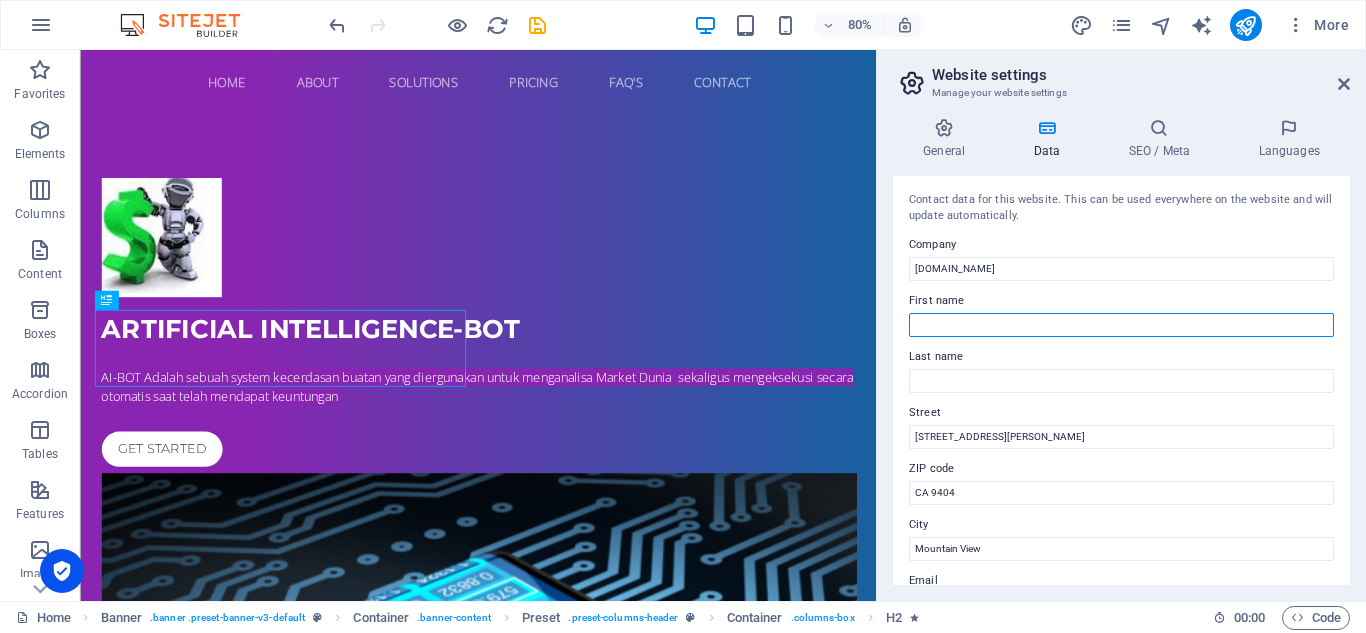 type on "Mr" 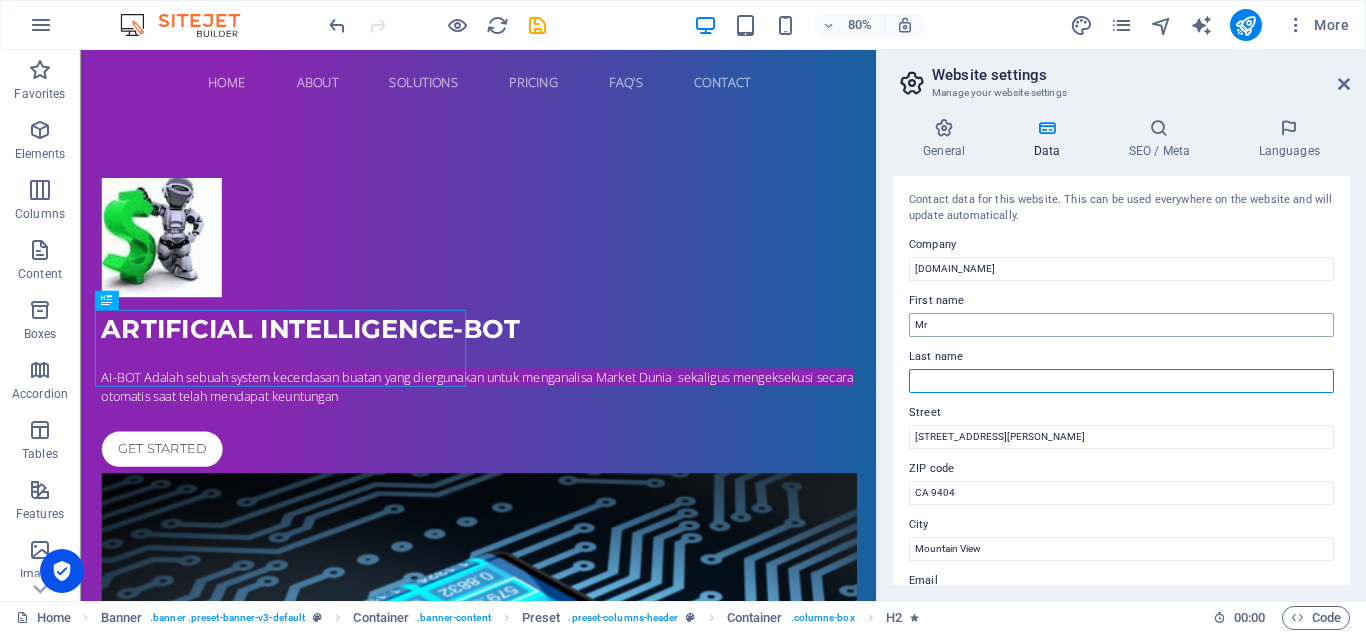type on "Koen" 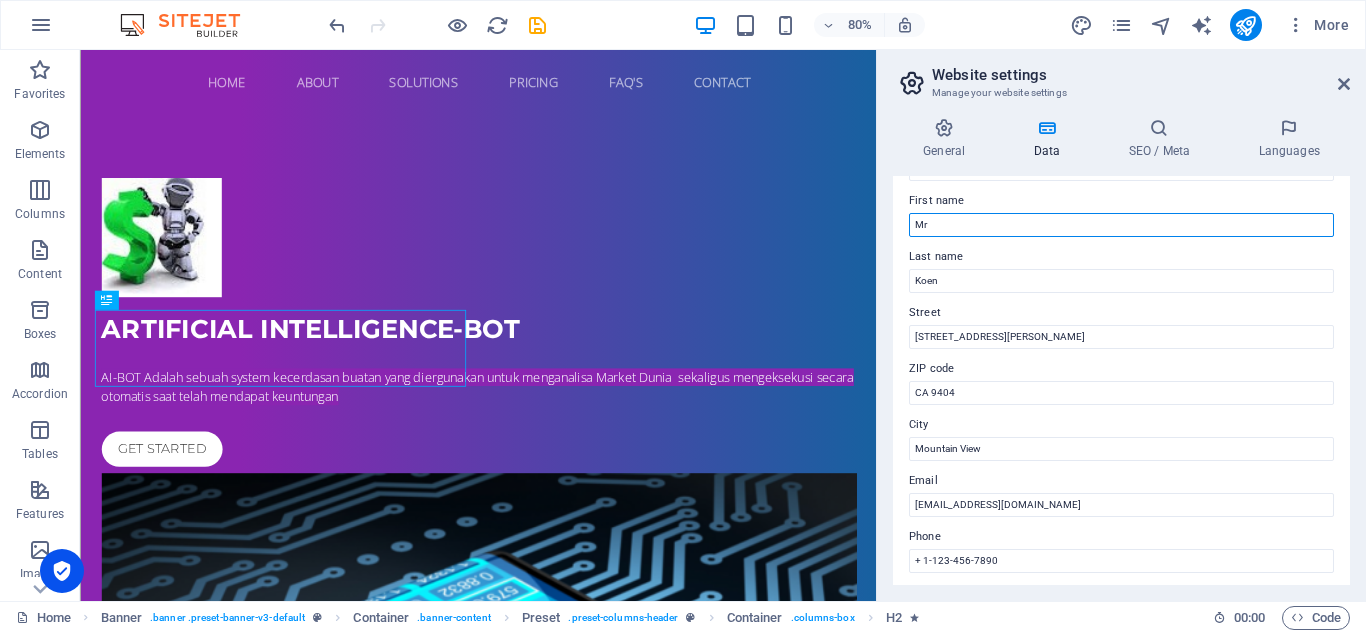 scroll, scrollTop: 300, scrollLeft: 0, axis: vertical 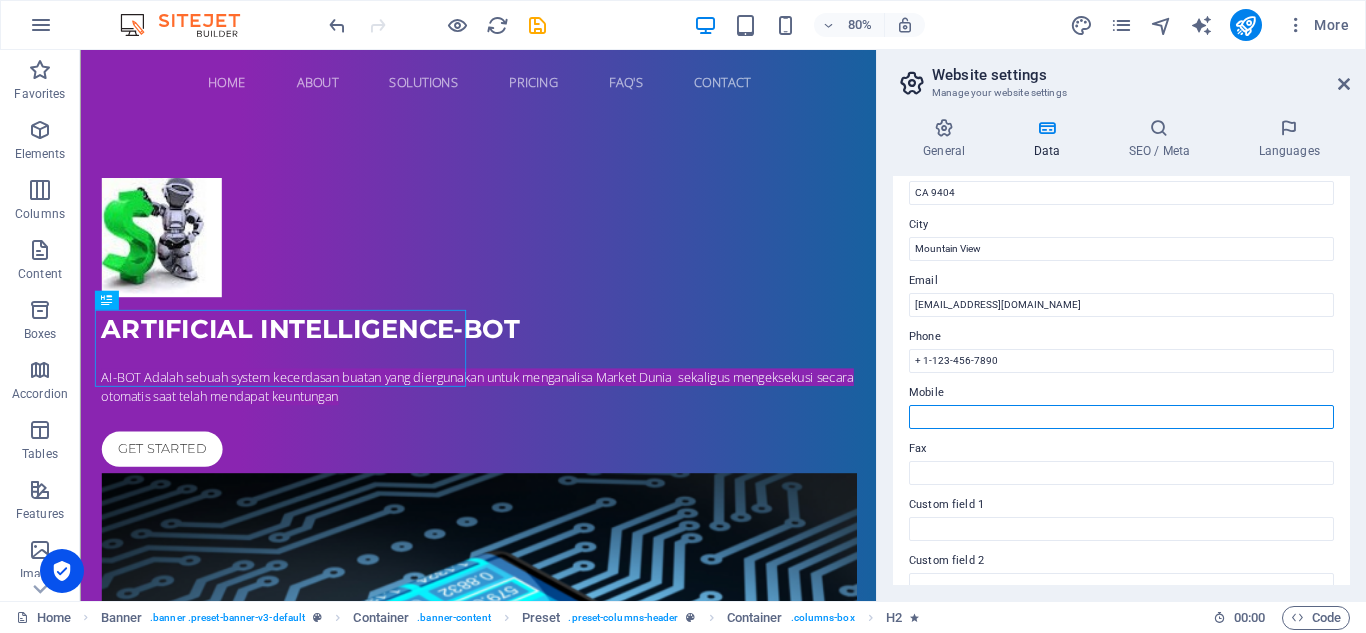 click on "Mobile" at bounding box center [1121, 417] 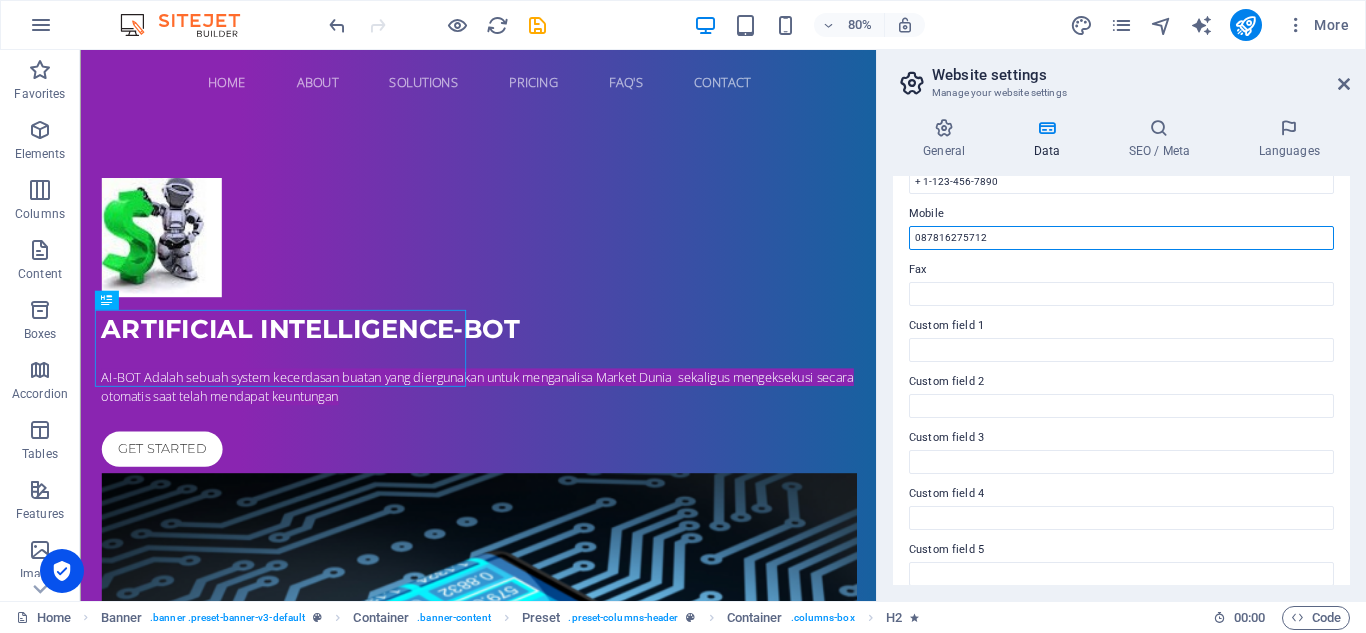 scroll, scrollTop: 552, scrollLeft: 0, axis: vertical 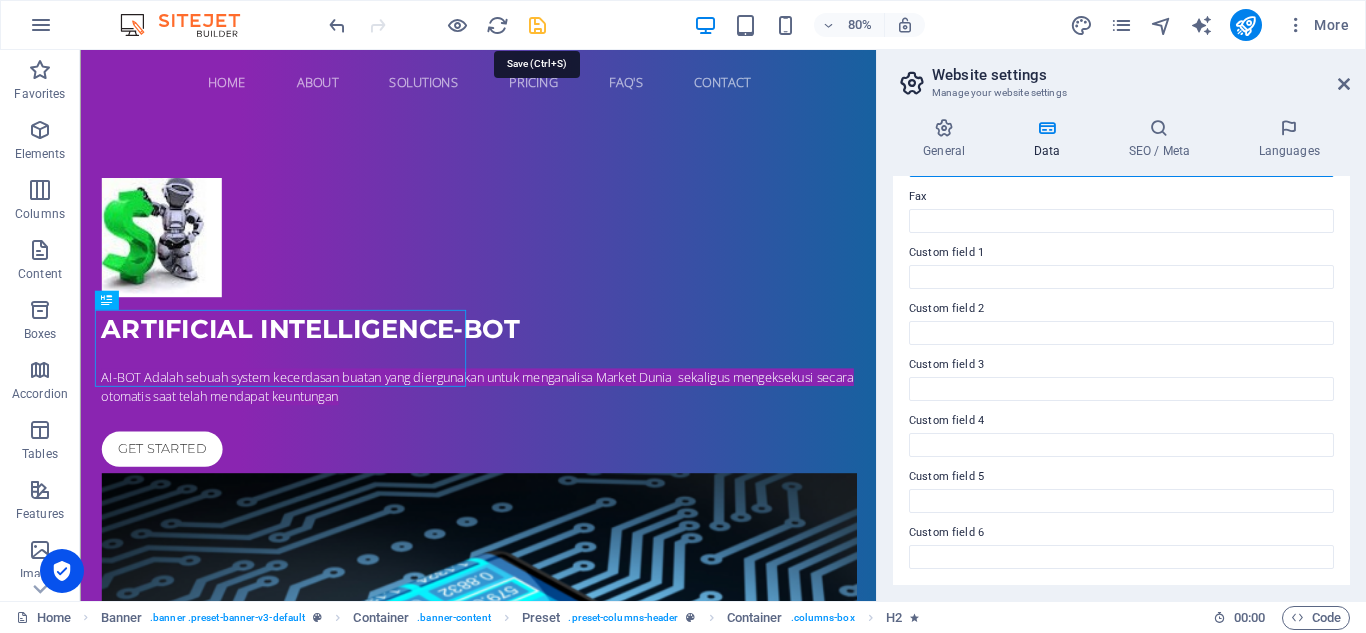 type on "087816275712" 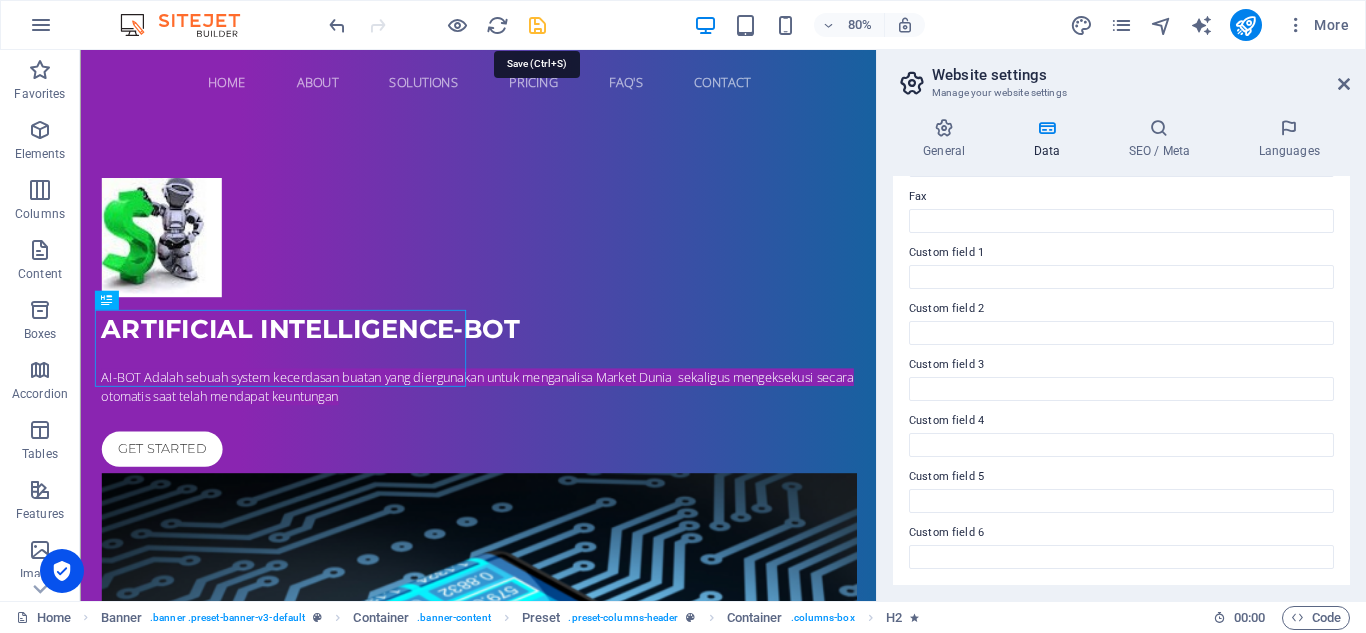 click at bounding box center [537, 25] 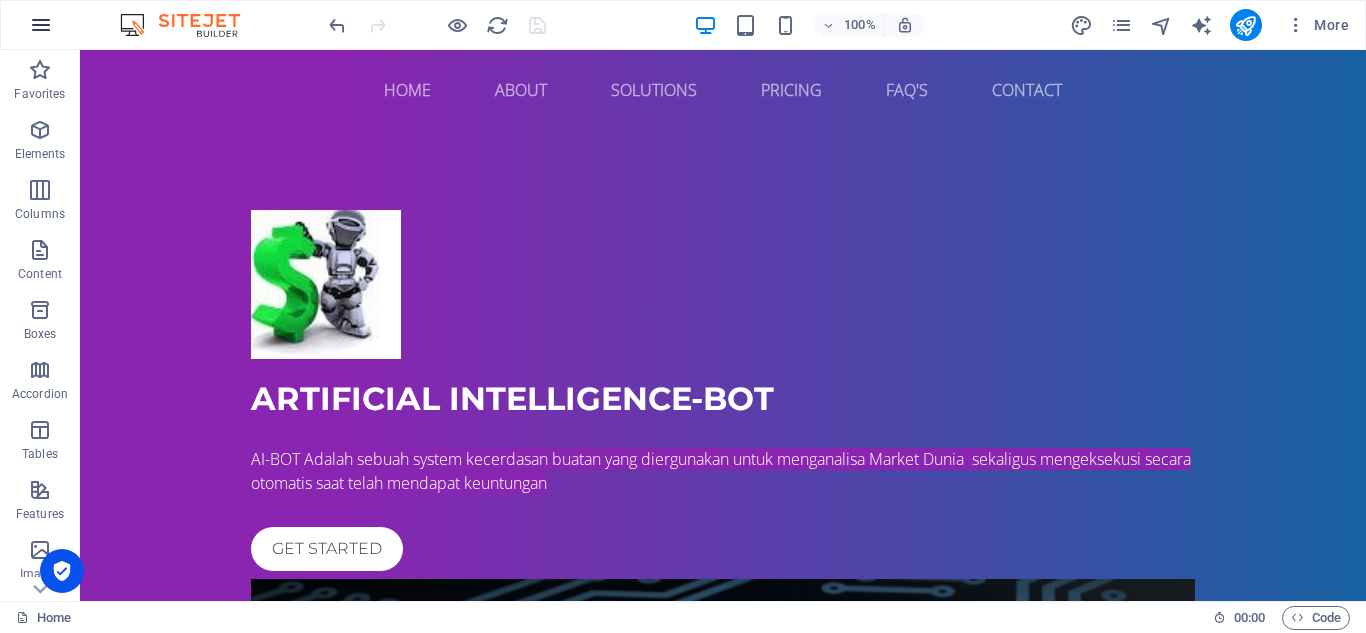 click at bounding box center [41, 25] 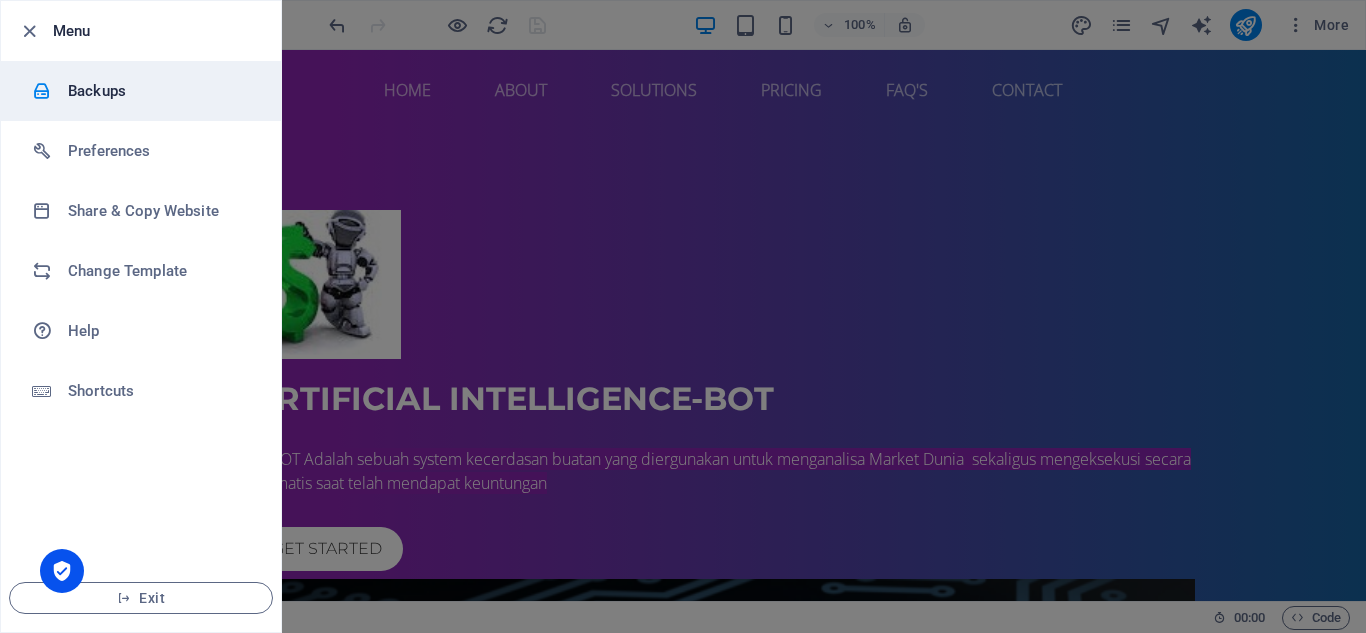 click on "Backups" at bounding box center (160, 91) 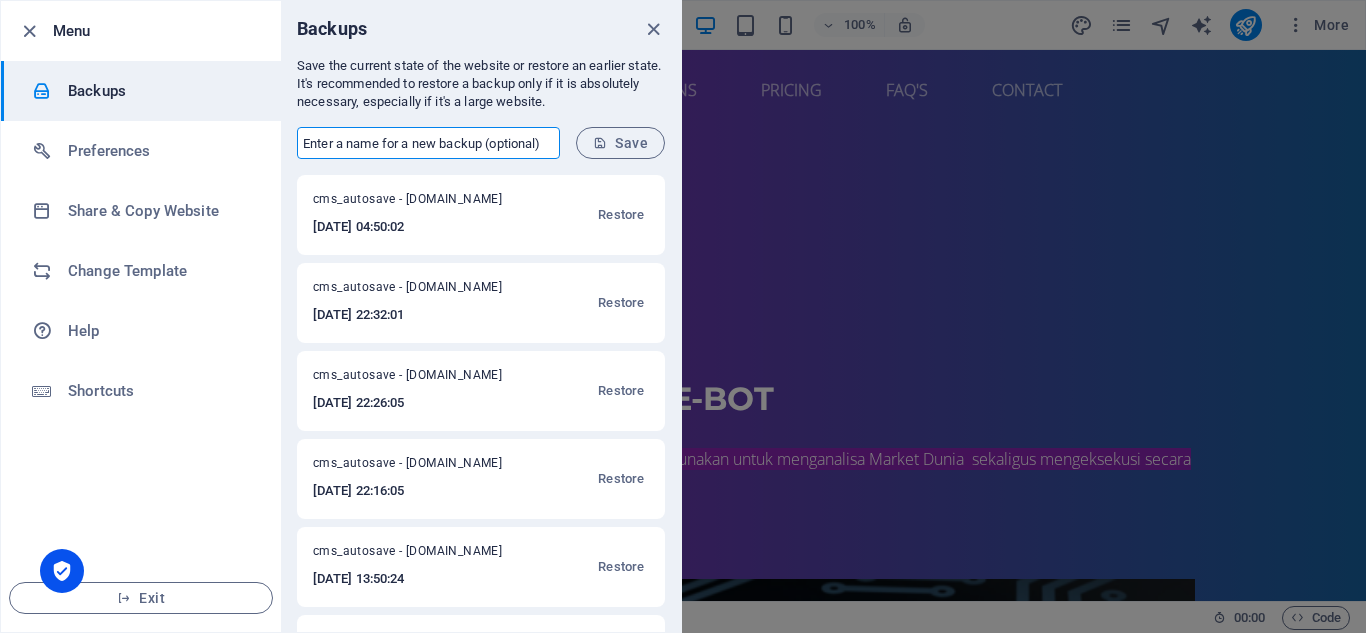 click at bounding box center [428, 143] 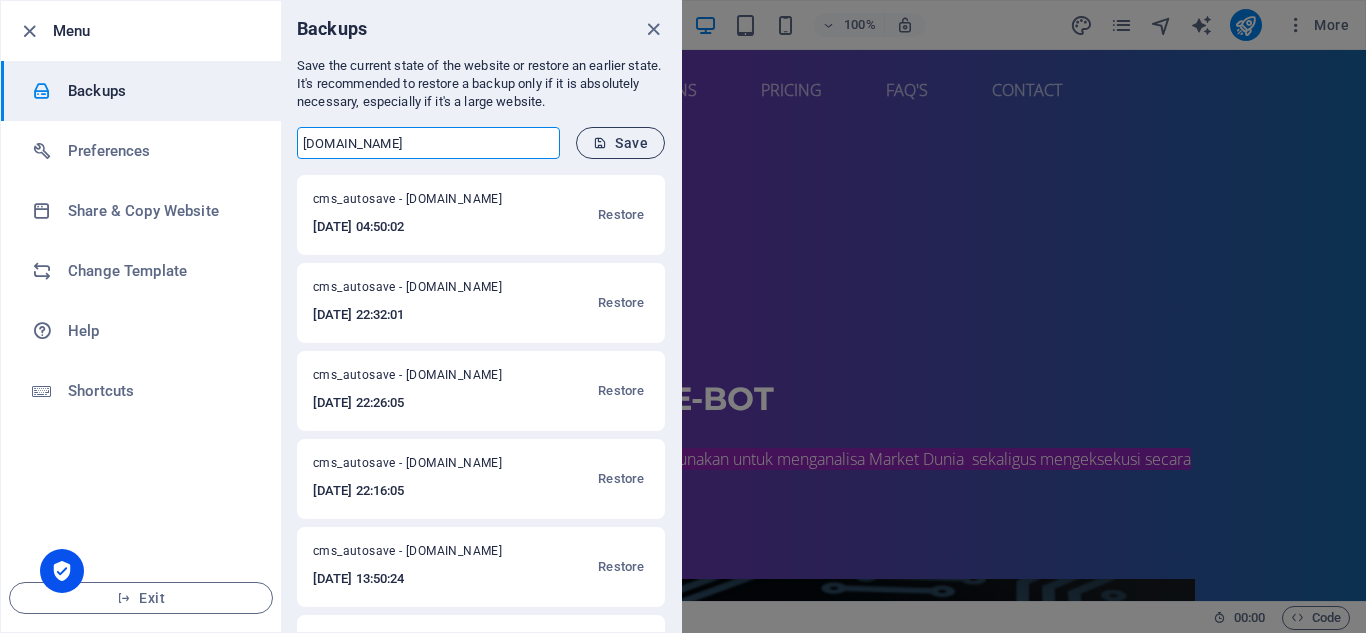 type on "[DOMAIN_NAME]" 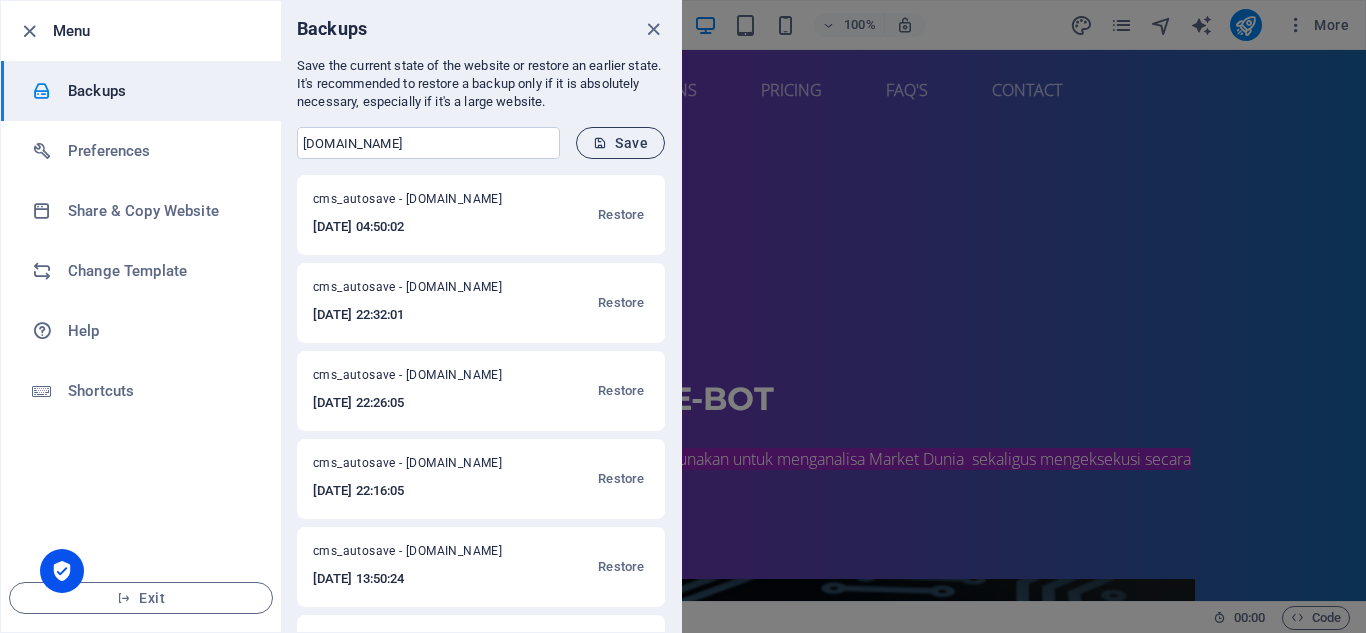 click on "Save" at bounding box center [620, 143] 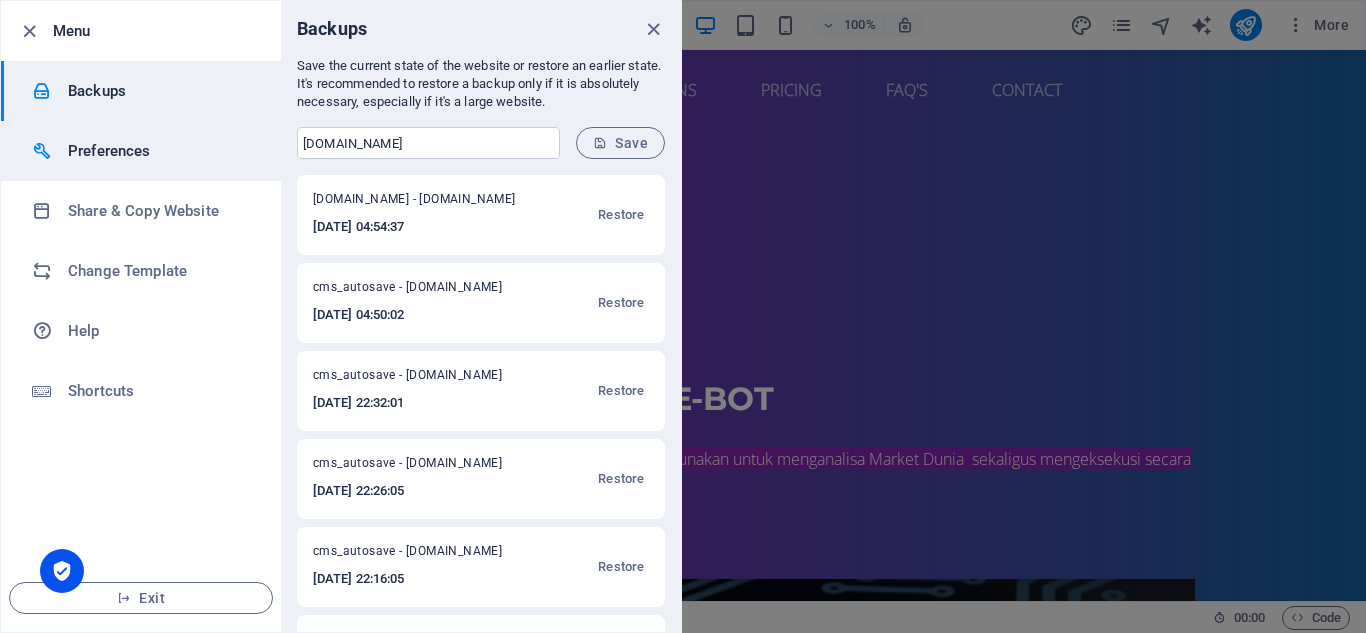 click on "Preferences" at bounding box center (160, 151) 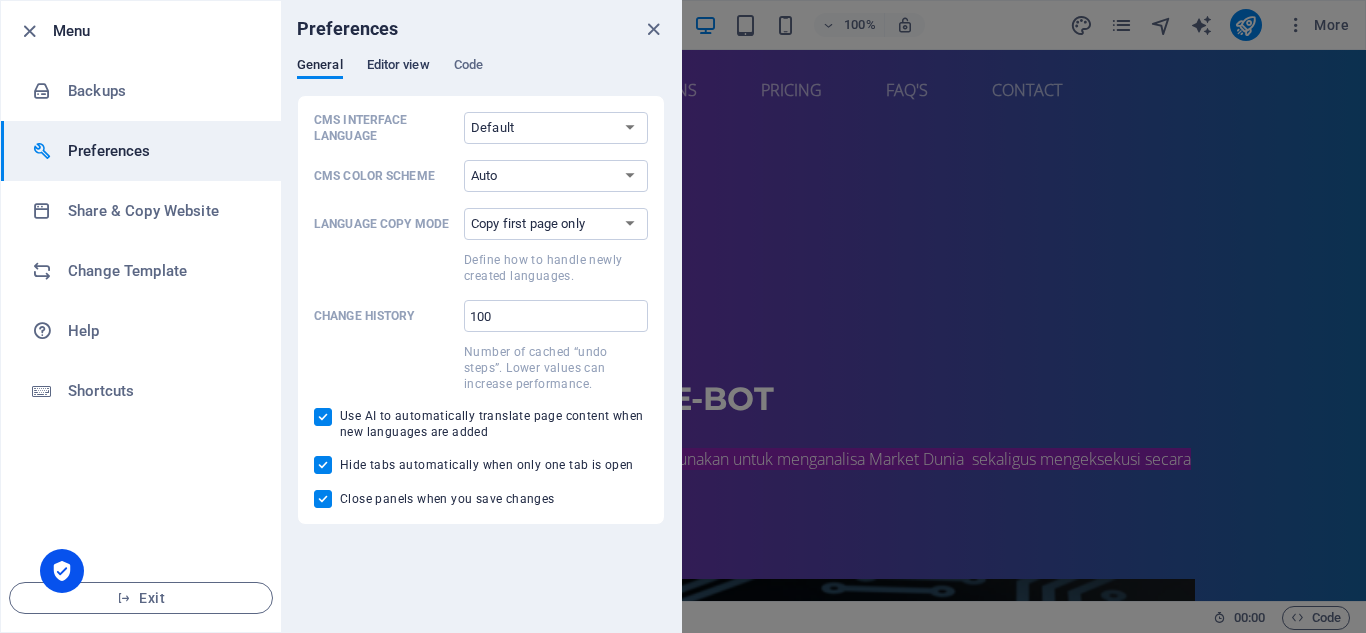 click on "Editor view" at bounding box center (398, 67) 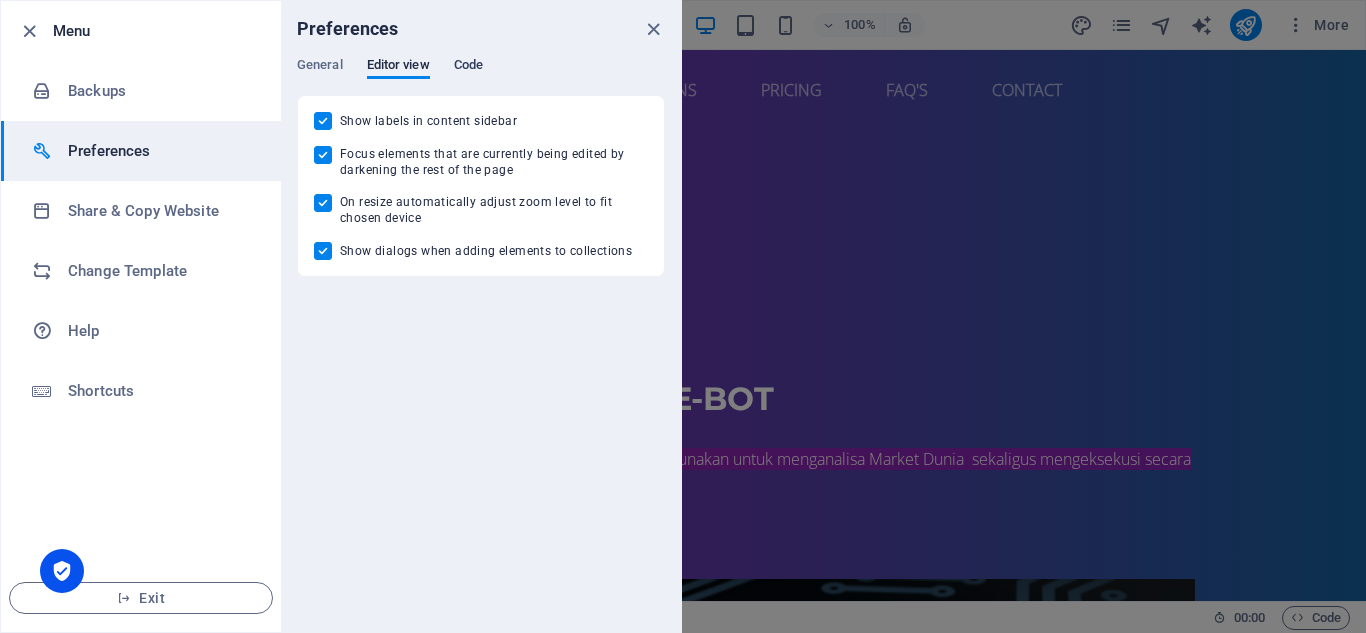 click on "Code" at bounding box center (468, 67) 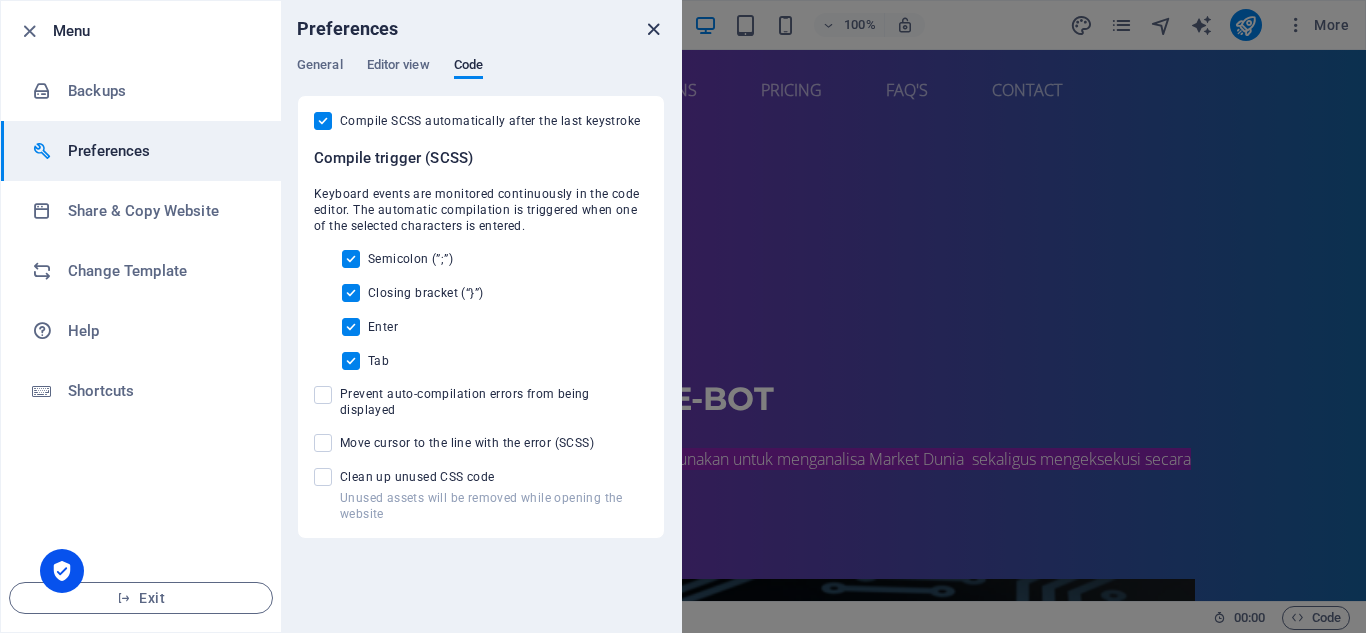 click at bounding box center [653, 29] 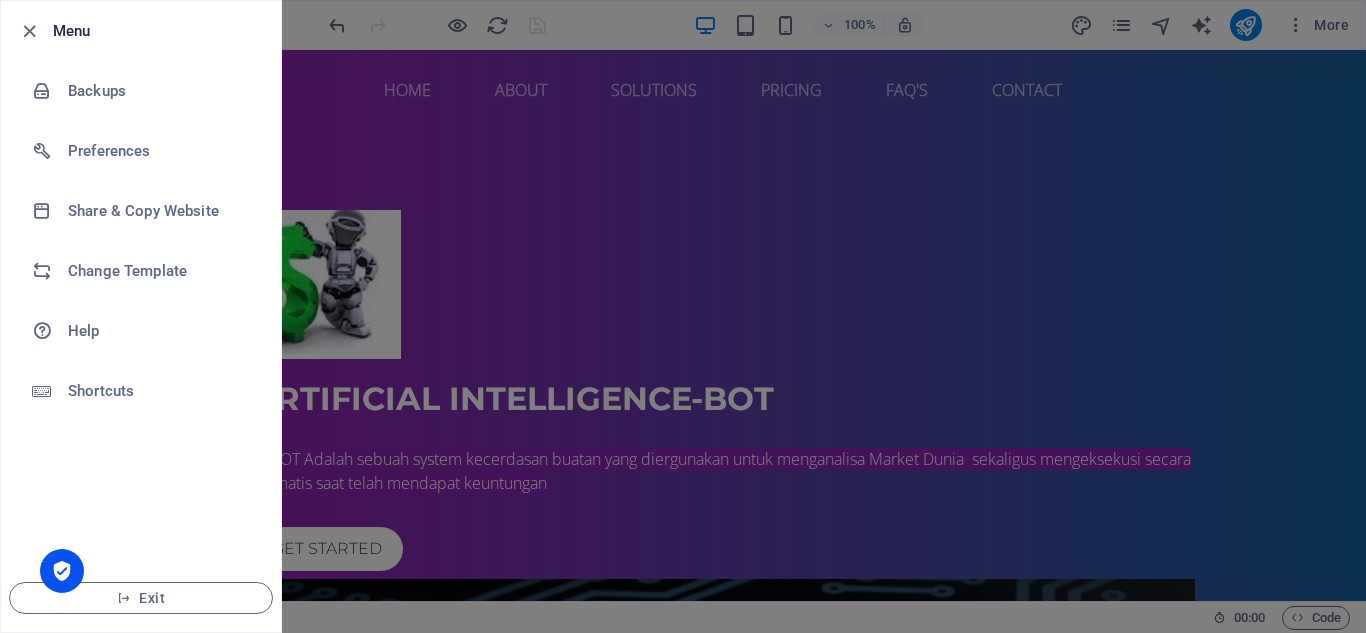 click at bounding box center [683, 316] 